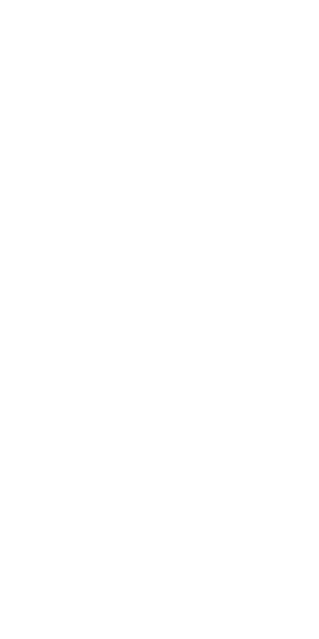 scroll, scrollTop: 0, scrollLeft: 0, axis: both 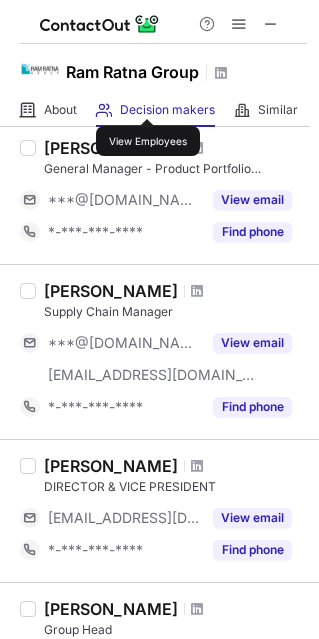 click on "Decision makers" at bounding box center [167, 110] 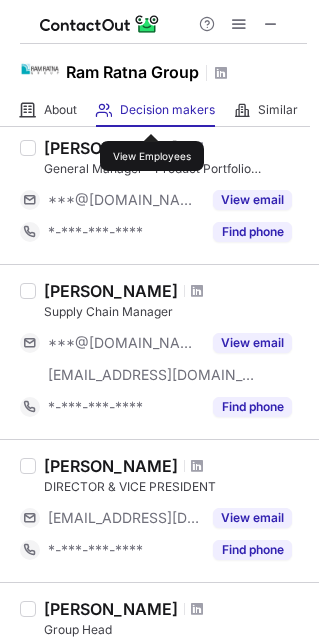 click on "Decision makers" at bounding box center (167, 110) 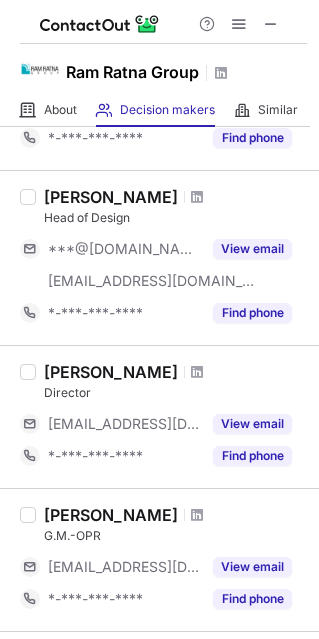 scroll, scrollTop: 0, scrollLeft: 0, axis: both 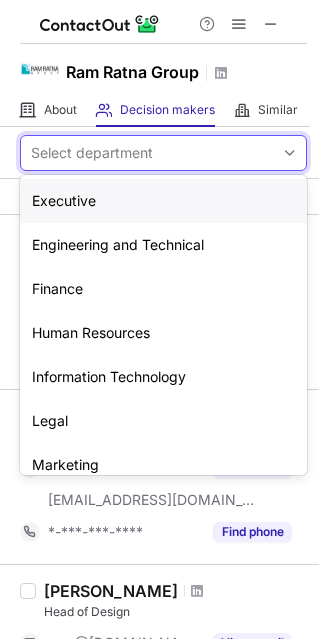click on "Select department" at bounding box center (147, 153) 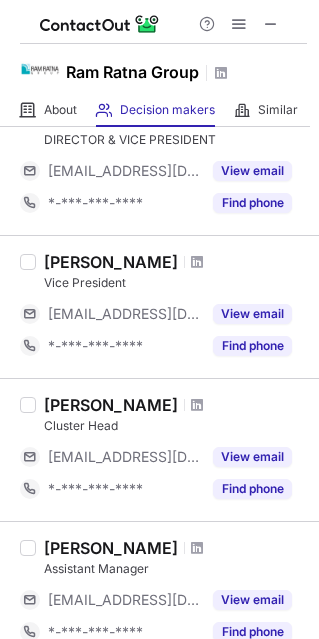 scroll, scrollTop: 1070, scrollLeft: 0, axis: vertical 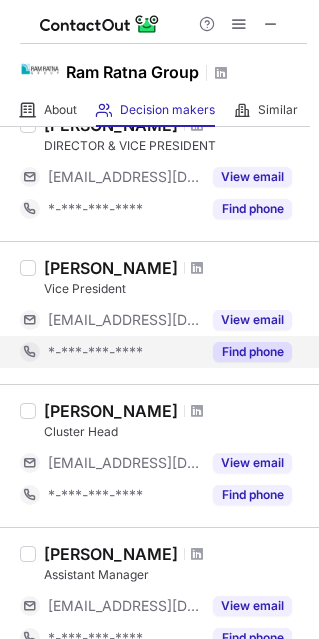 click on "Find phone" at bounding box center (252, 352) 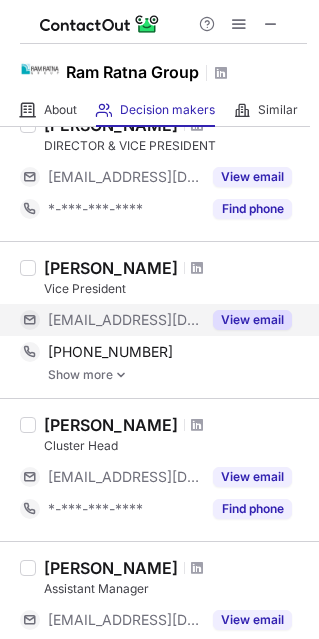 click on "View email" at bounding box center (252, 320) 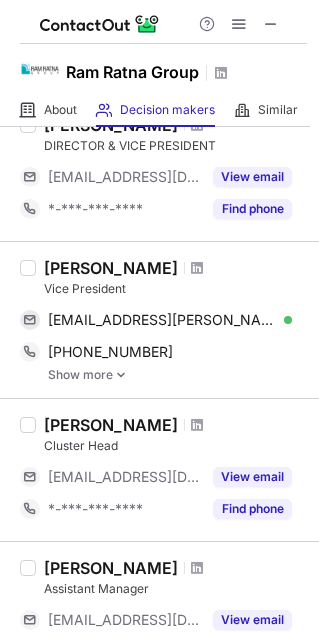 drag, startPoint x: 45, startPoint y: 266, endPoint x: 170, endPoint y: 261, distance: 125.09996 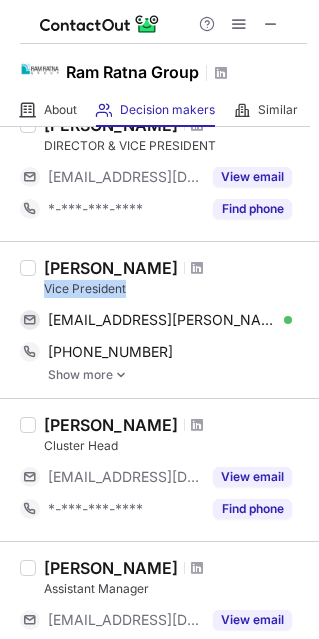 drag, startPoint x: 128, startPoint y: 284, endPoint x: 59, endPoint y: 289, distance: 69.18092 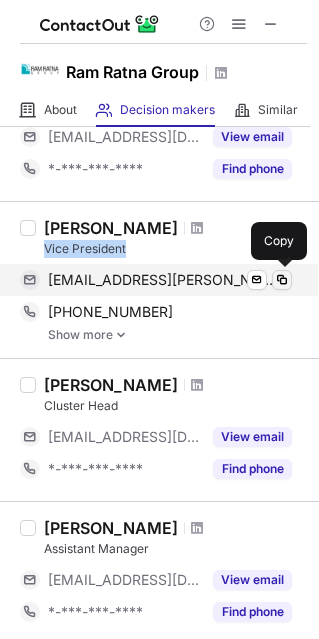 click at bounding box center [282, 280] 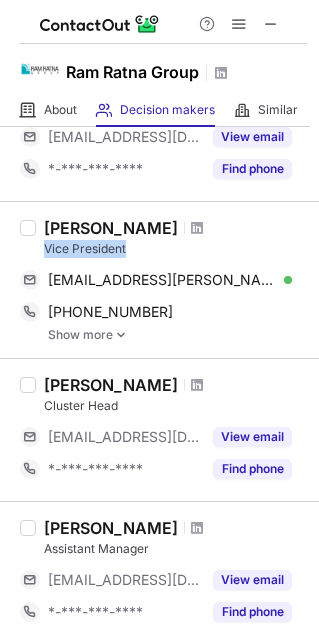 type 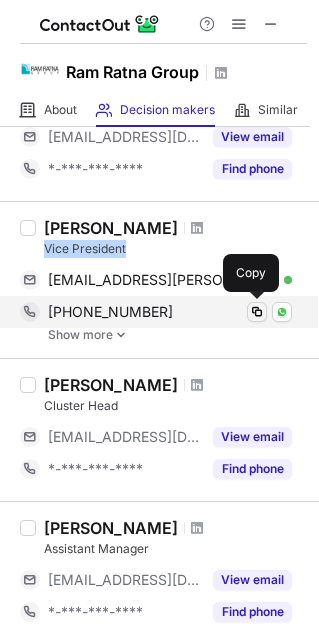 click at bounding box center [257, 312] 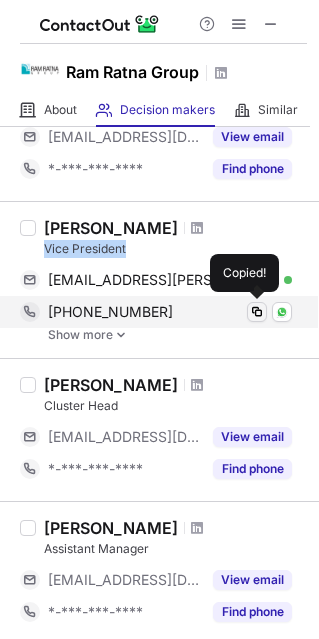 type 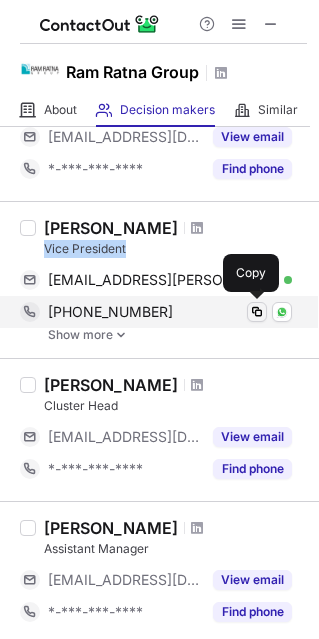 click at bounding box center [257, 312] 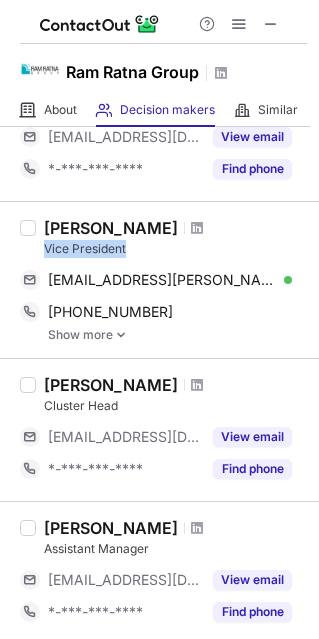 click at bounding box center [121, 335] 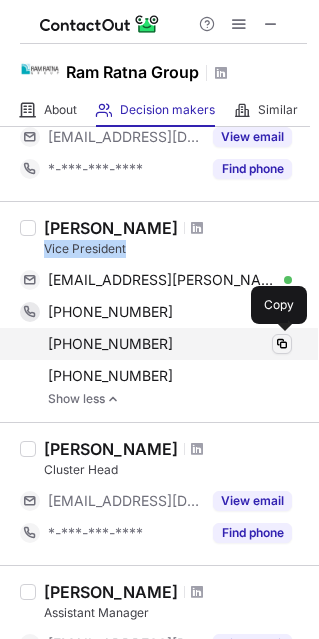 click at bounding box center (282, 344) 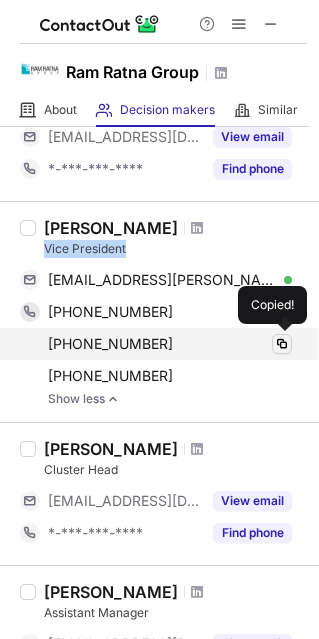 type 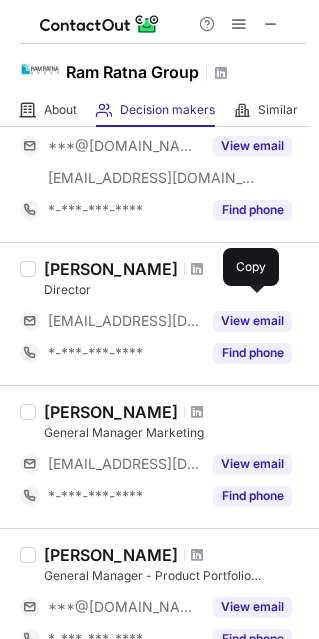 scroll, scrollTop: 0, scrollLeft: 0, axis: both 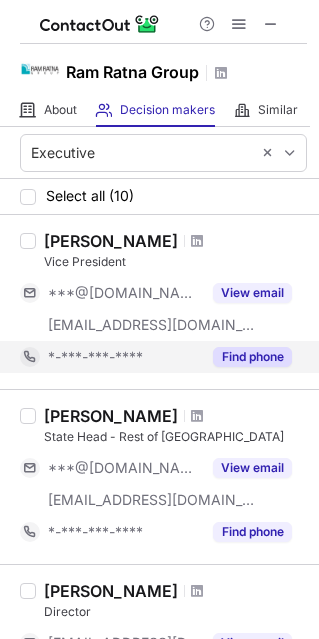 click on "Find phone" at bounding box center [252, 357] 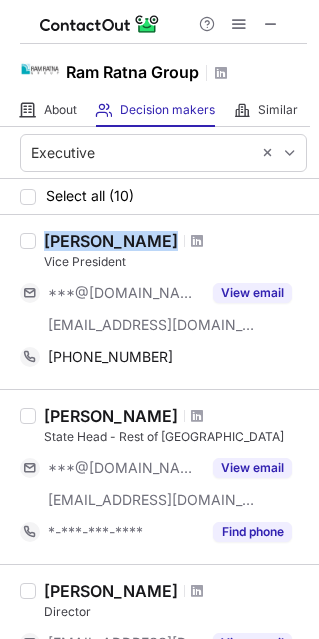 drag, startPoint x: 157, startPoint y: 239, endPoint x: 46, endPoint y: 246, distance: 111.220505 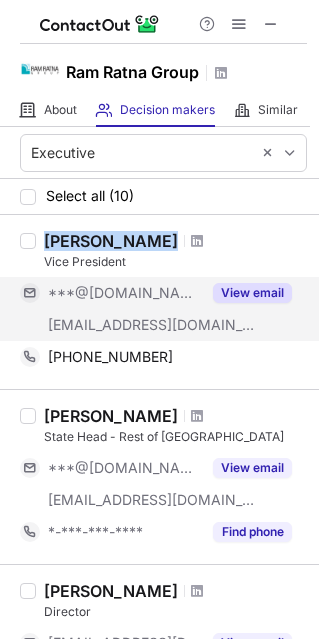 click on "View email" at bounding box center (252, 293) 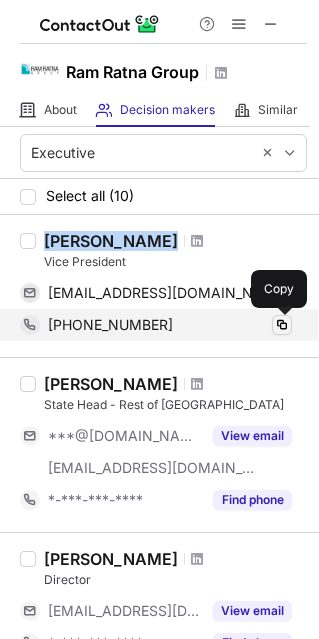 click at bounding box center [282, 325] 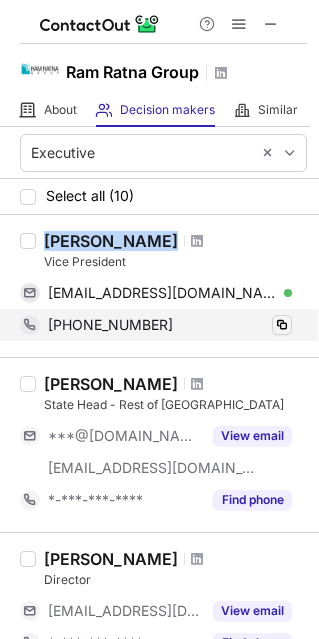 type 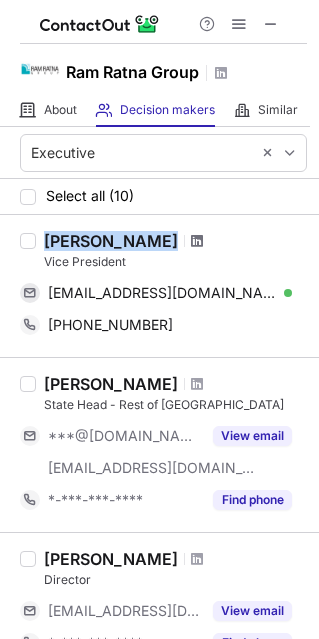 click at bounding box center (197, 241) 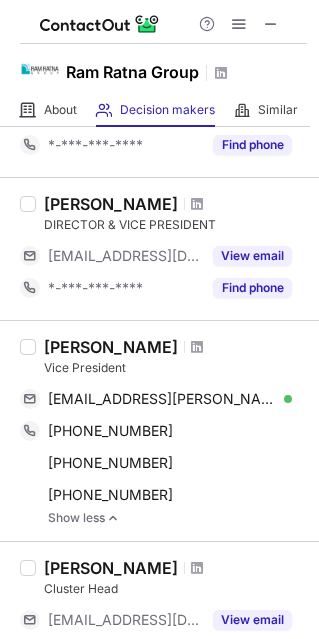 scroll, scrollTop: 960, scrollLeft: 0, axis: vertical 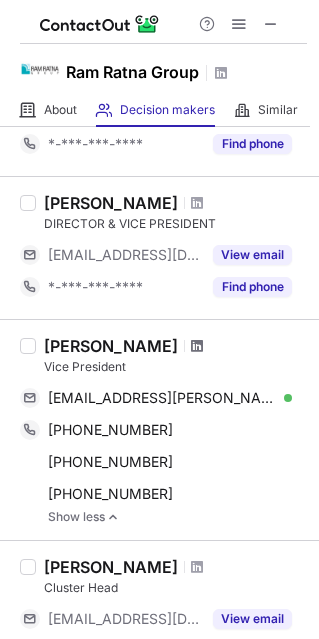 click at bounding box center [197, 346] 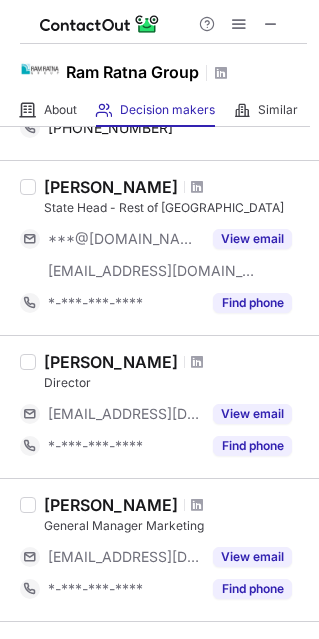 scroll, scrollTop: 0, scrollLeft: 0, axis: both 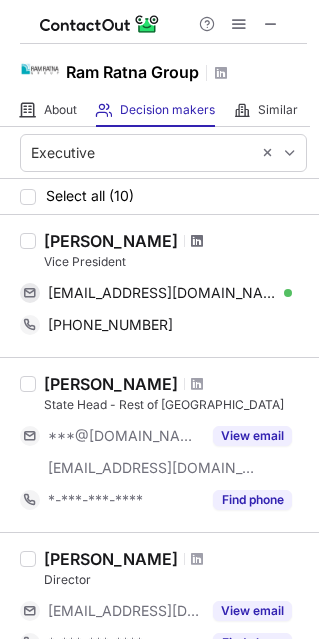 click at bounding box center (197, 241) 